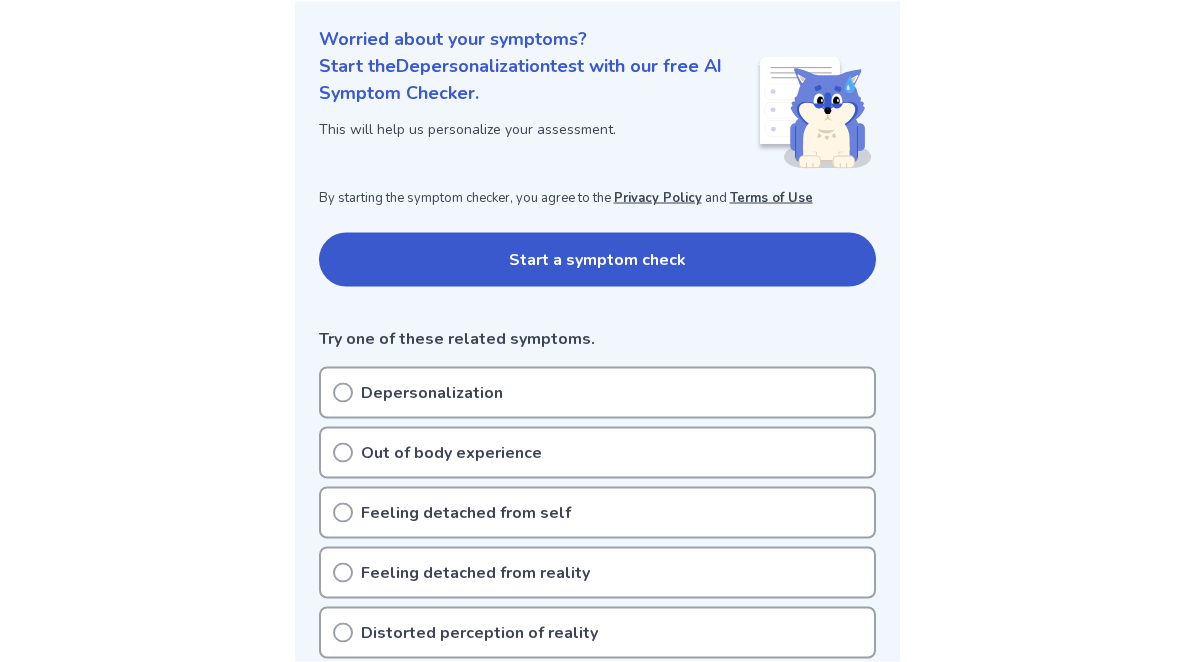 scroll, scrollTop: 0, scrollLeft: 0, axis: both 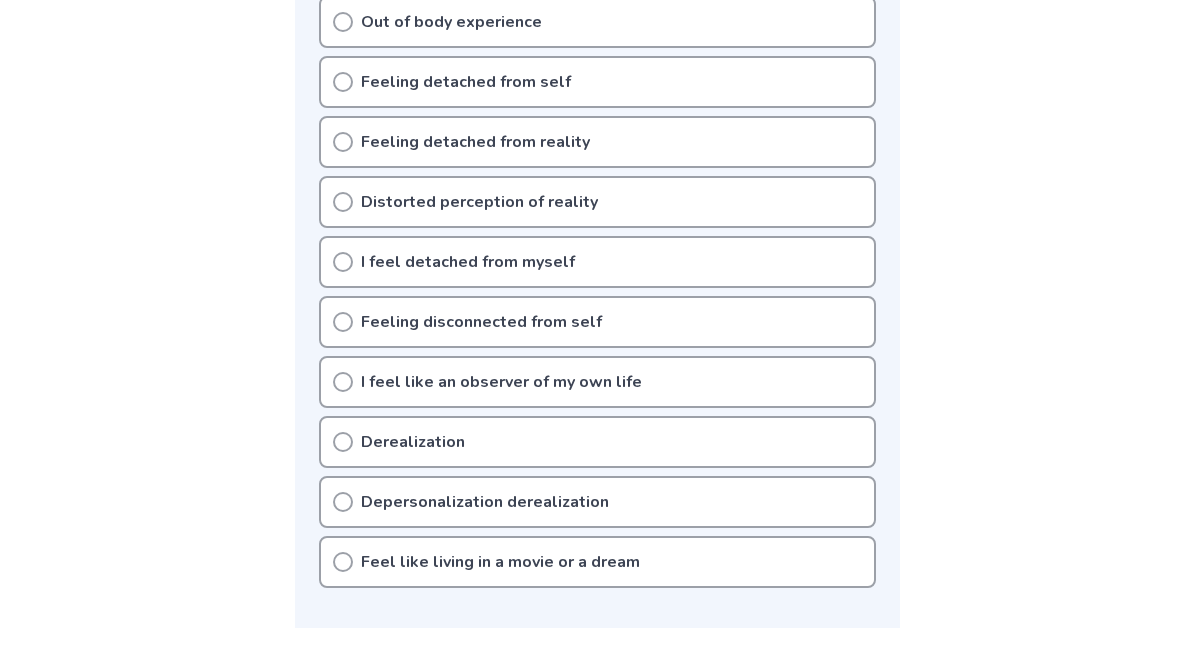 click 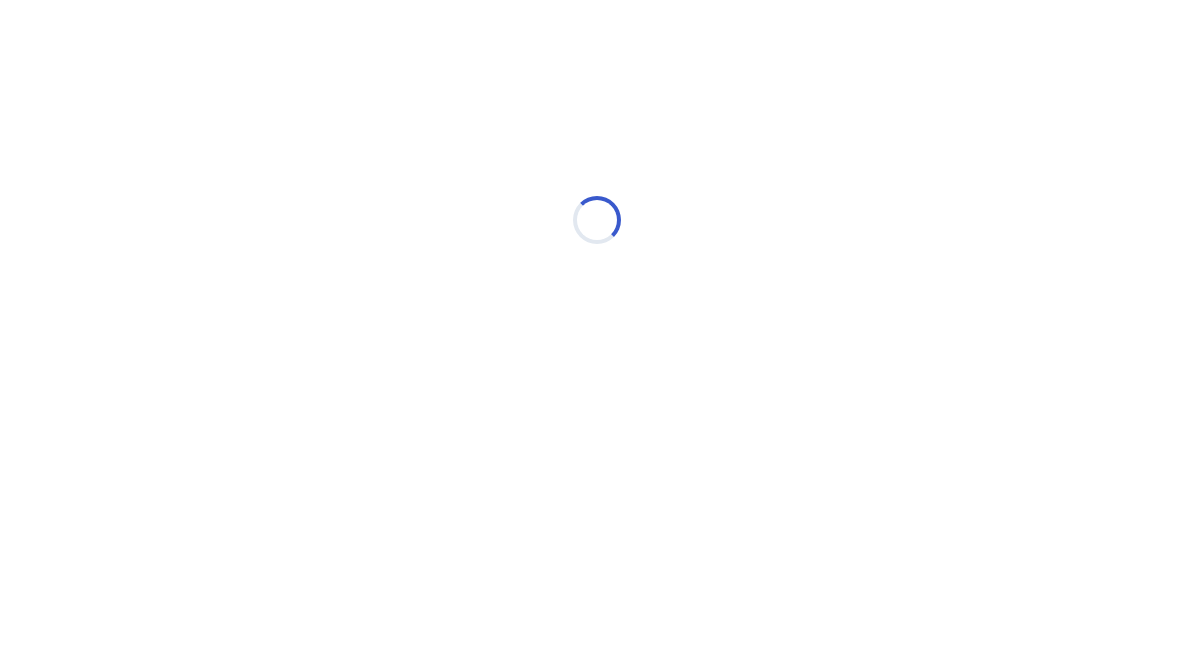 scroll, scrollTop: 0, scrollLeft: 0, axis: both 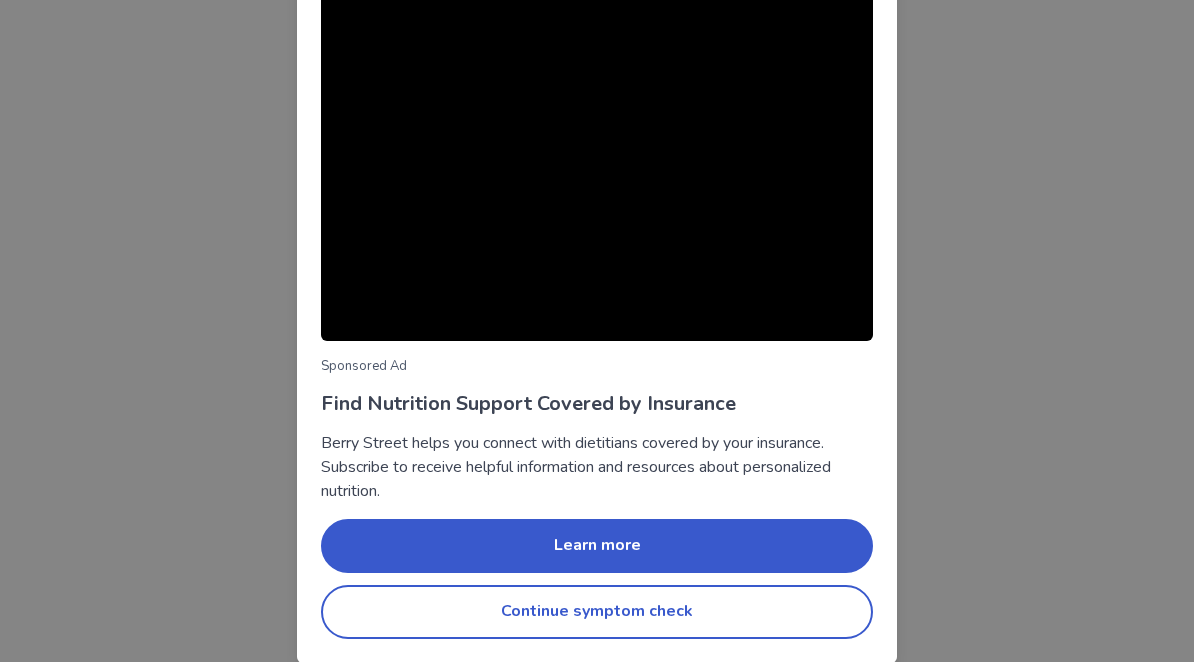 click on "Continue symptom check" at bounding box center [597, 612] 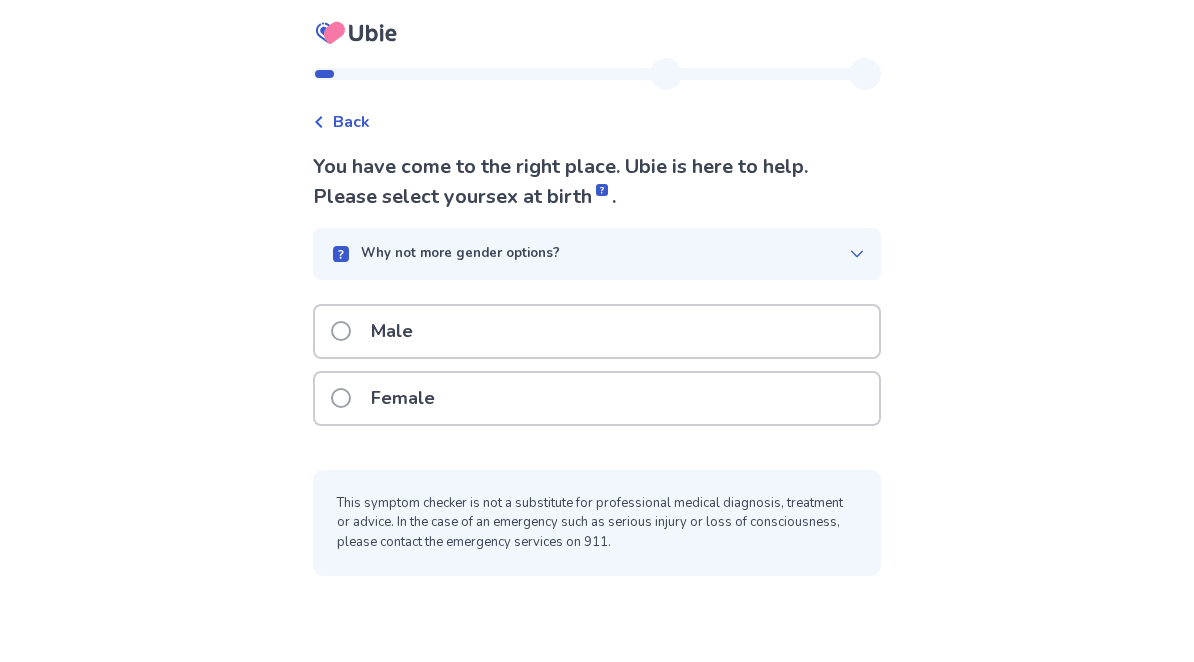 click on "Why not more gender options?" at bounding box center (589, 254) 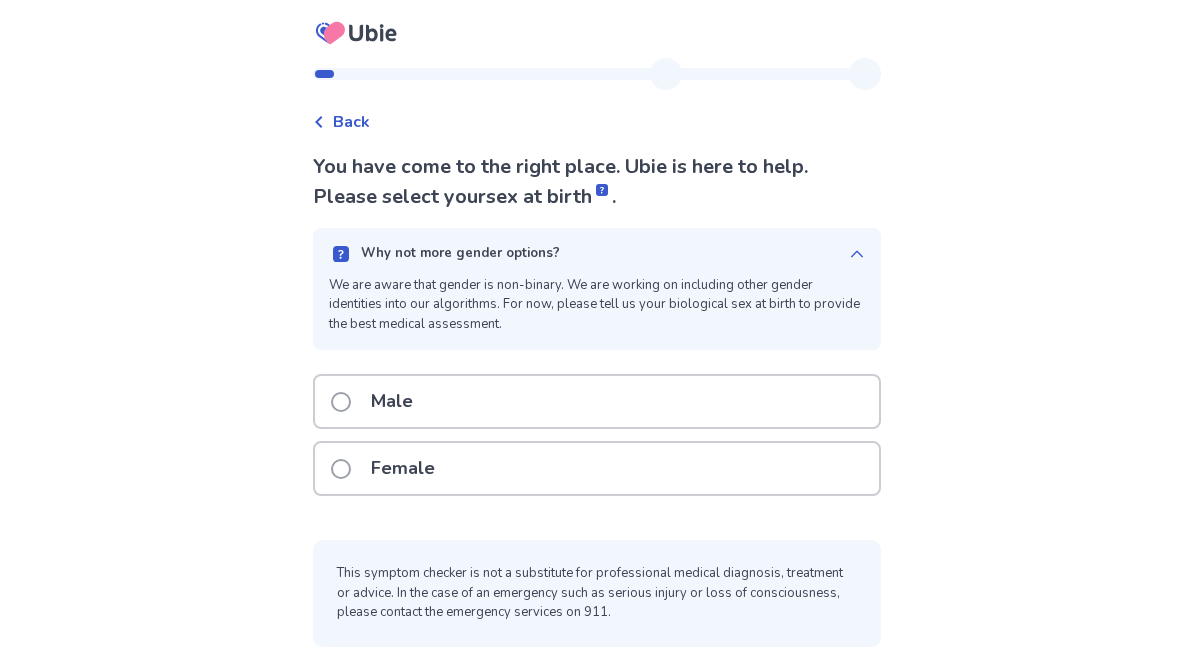 click on "Why not more gender options?   We are aware that gender is non-binary. We are working on including other gender identities into our algorithms. For now, please tell us your biological sex at birth to provide the best medical assessment." at bounding box center [597, 289] 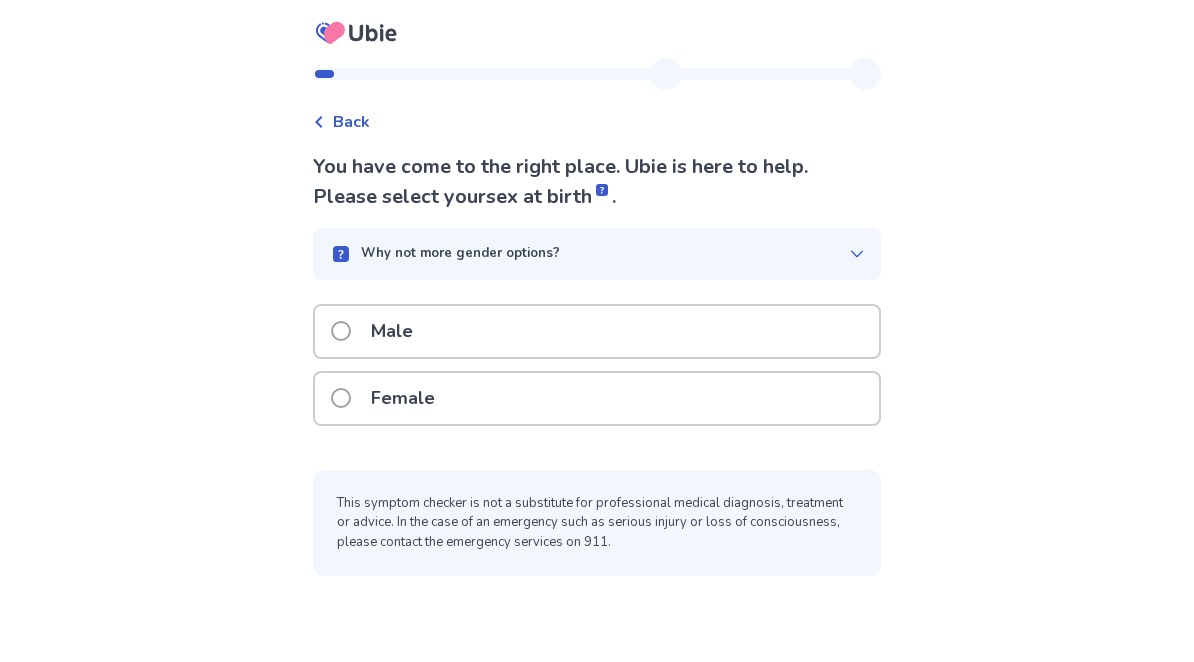 click on "Female" at bounding box center (597, 398) 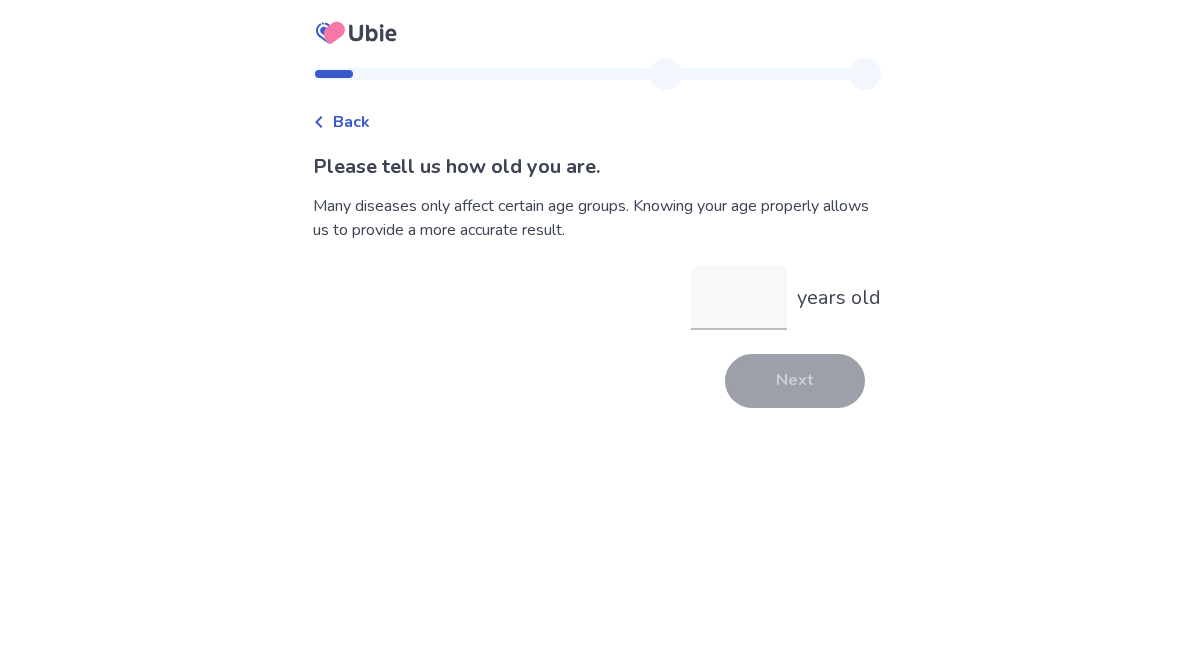 click on "years old" at bounding box center (739, 298) 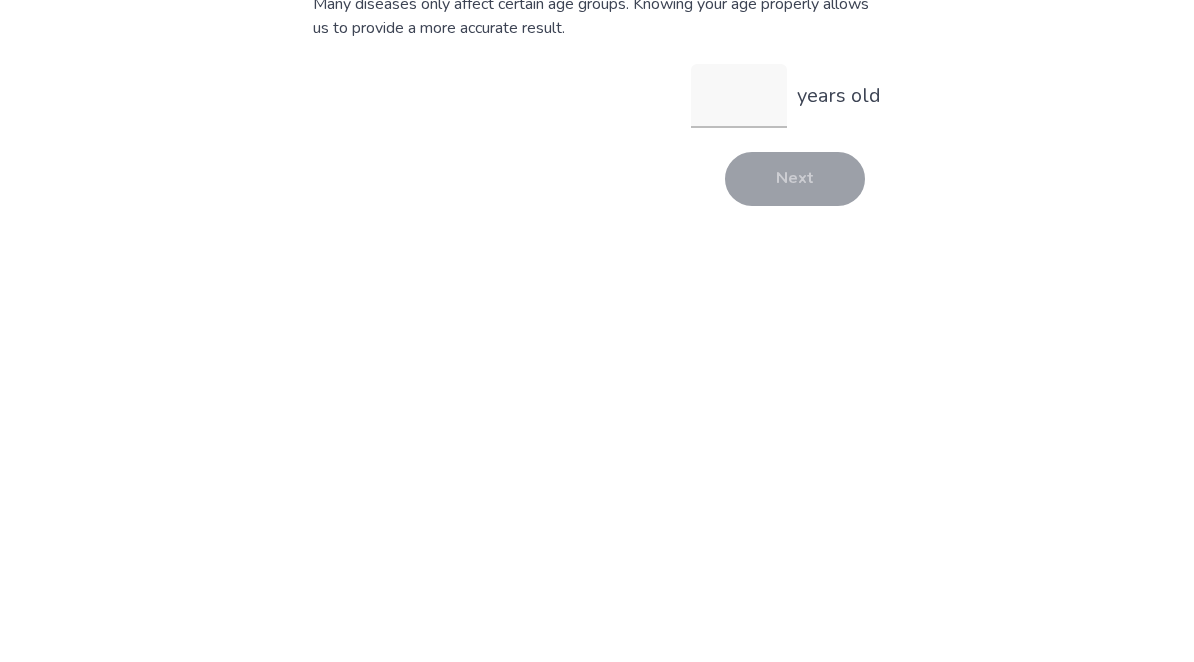 type on "*" 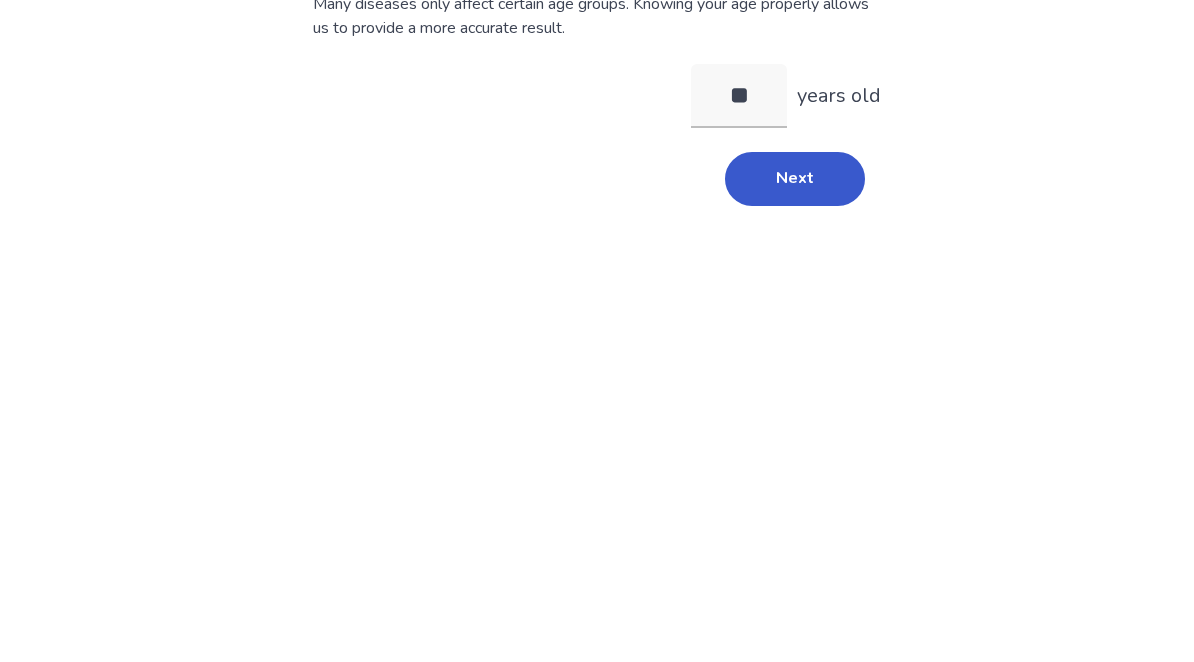 scroll, scrollTop: 106, scrollLeft: 0, axis: vertical 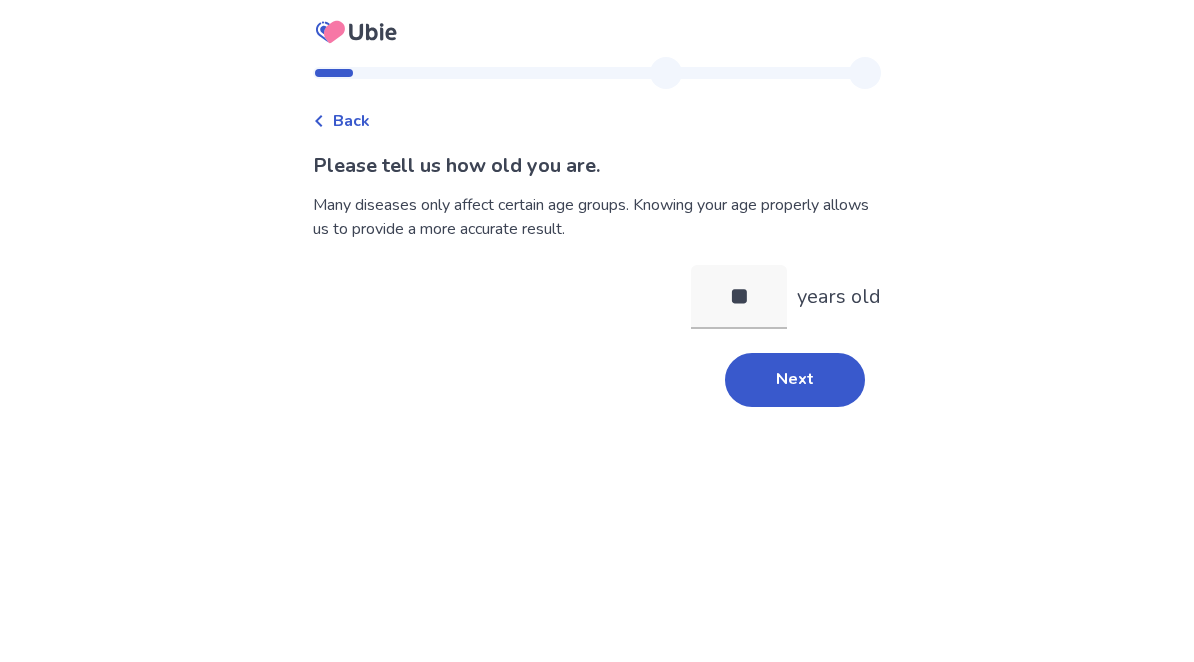 click on "Next" at bounding box center (795, 381) 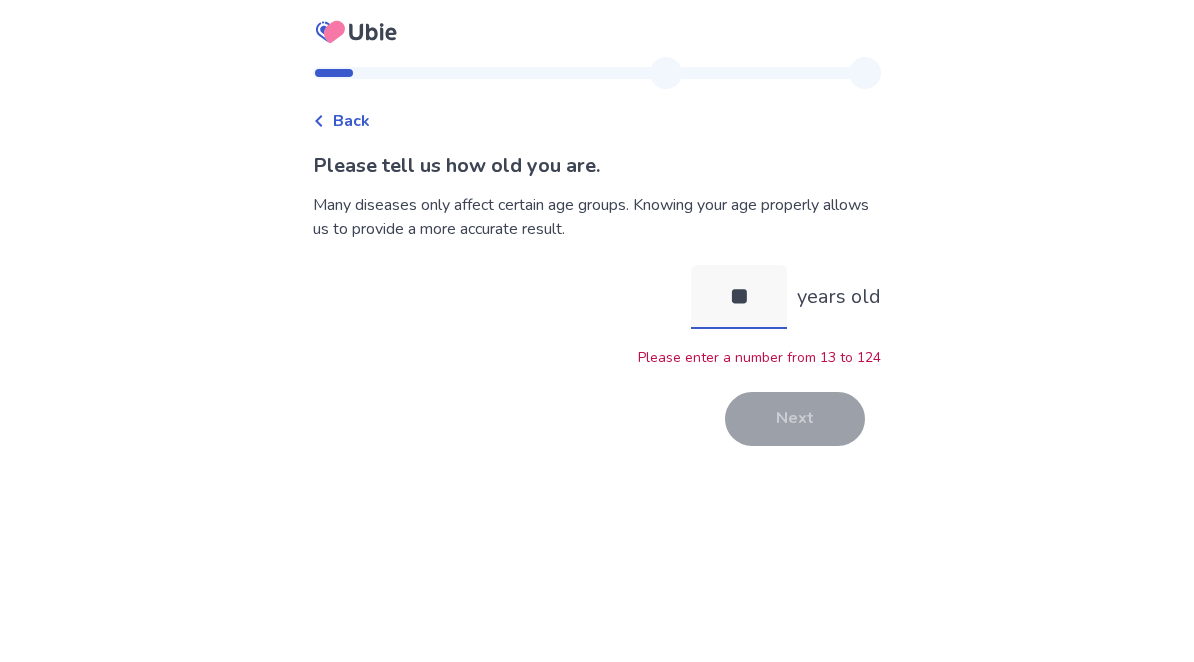 click on "**" at bounding box center (739, 298) 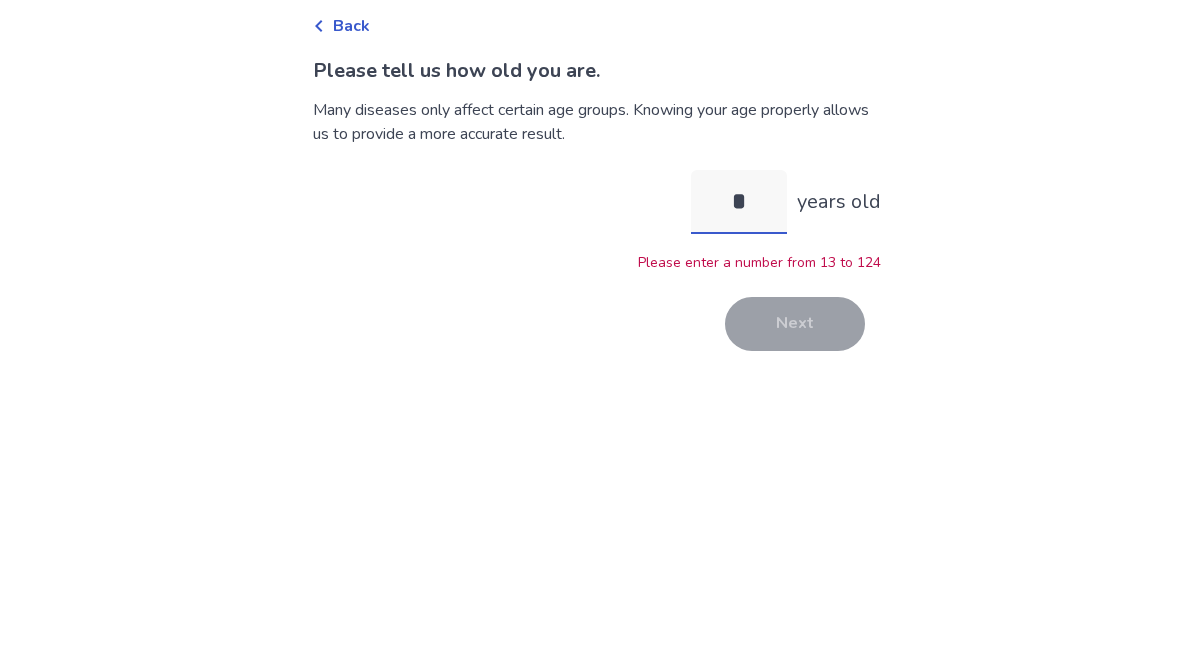type on "**" 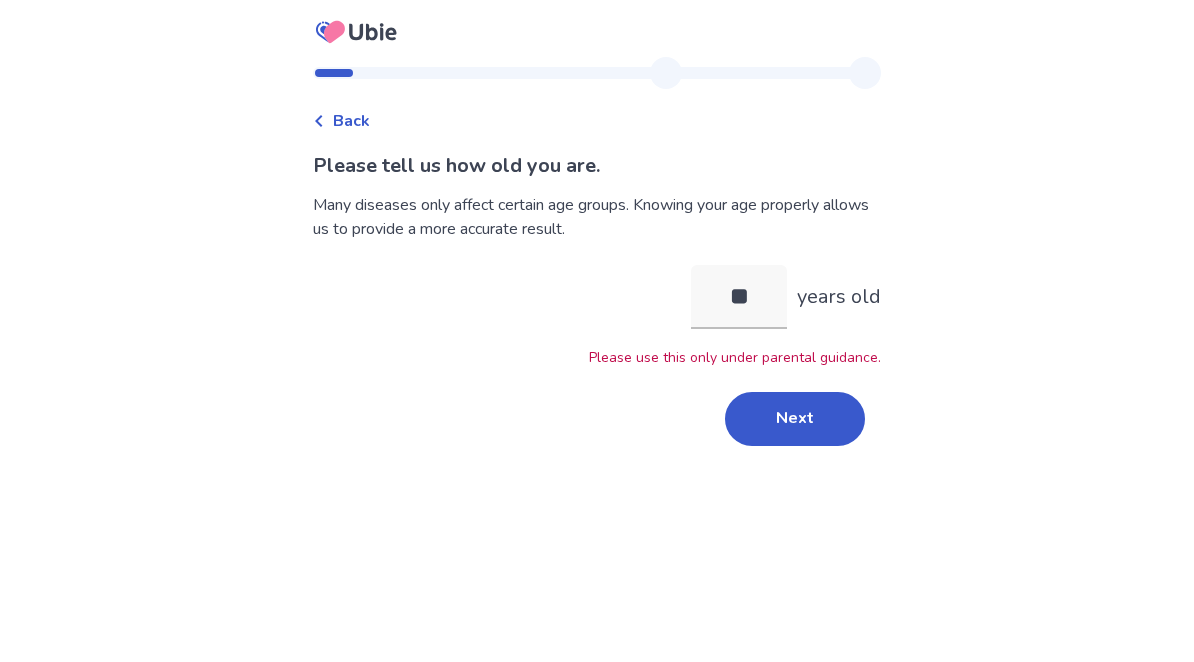 click on "Next" at bounding box center (795, 420) 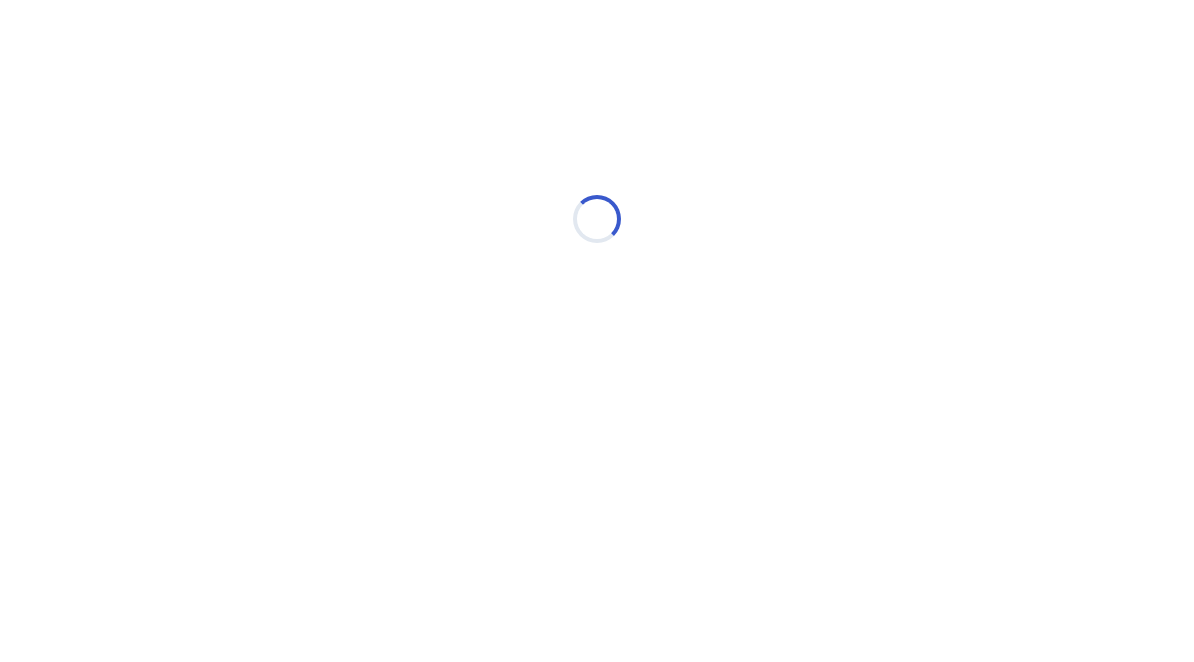 scroll, scrollTop: 0, scrollLeft: 0, axis: both 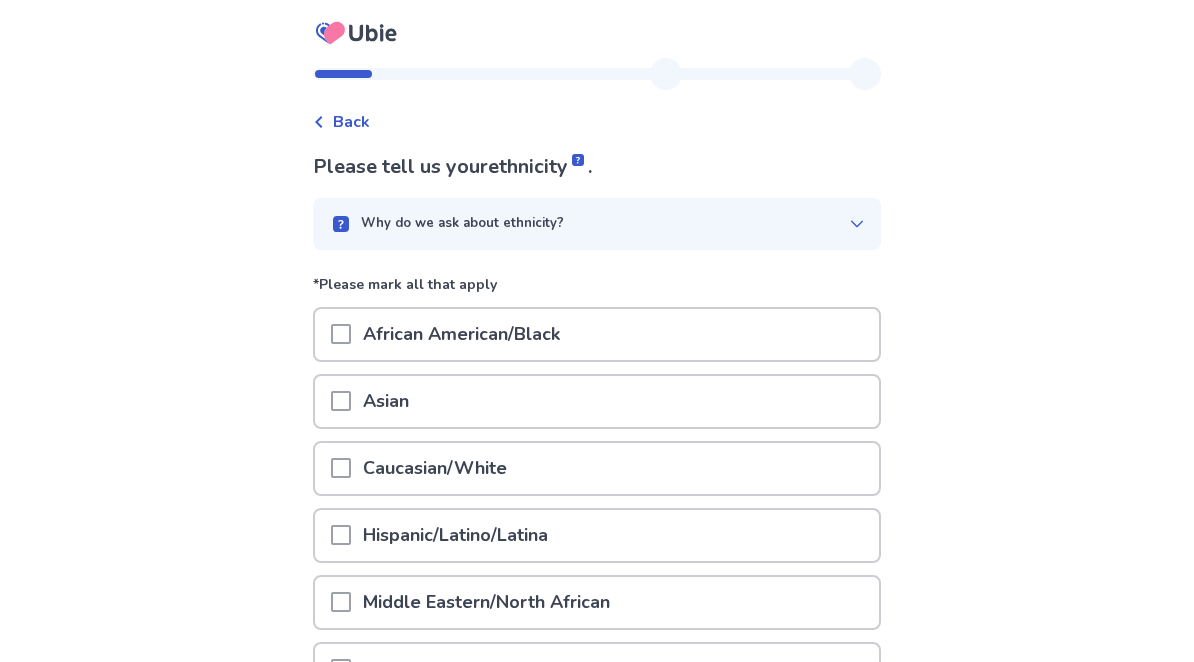 click 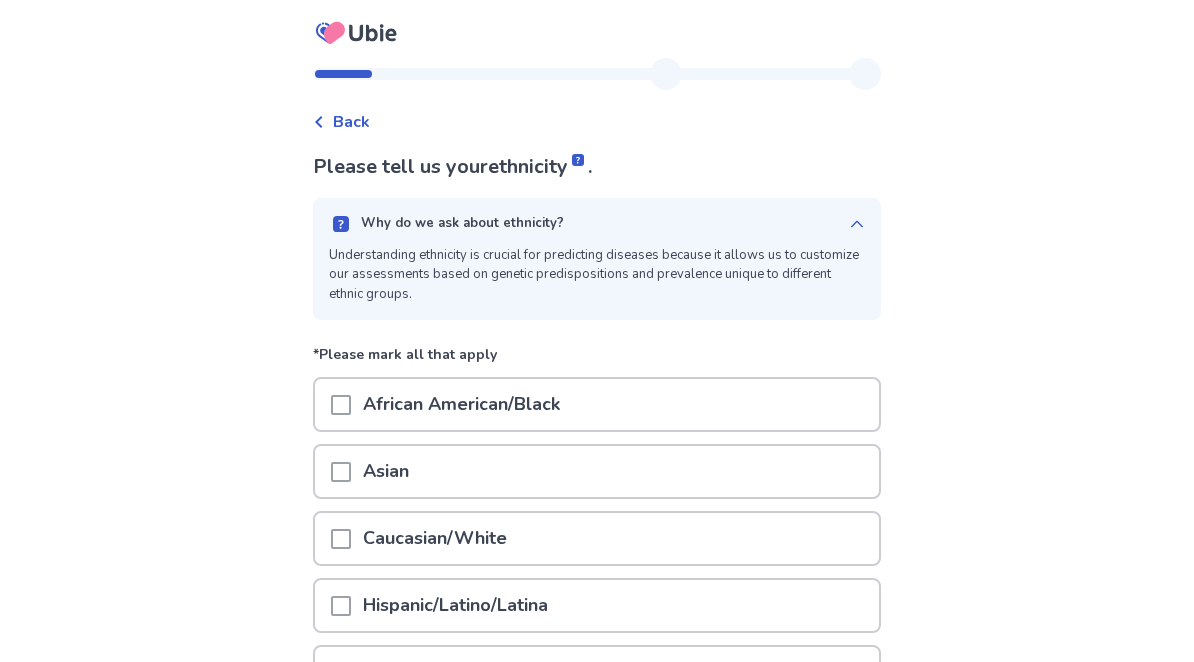 click 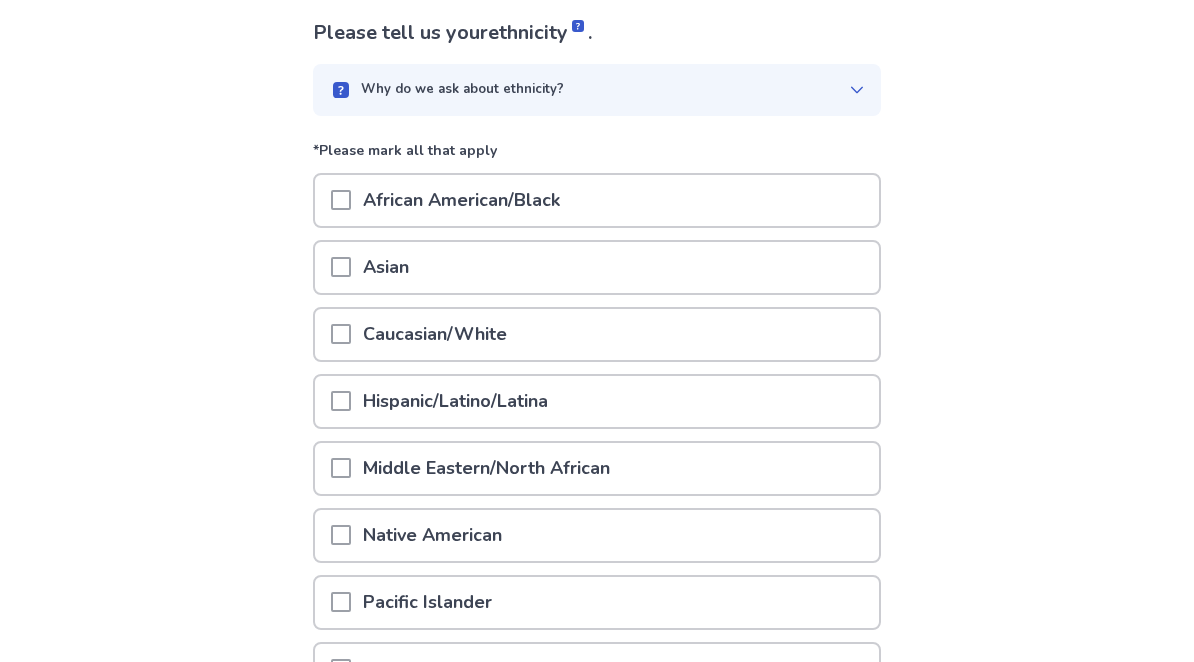 scroll, scrollTop: 175, scrollLeft: 0, axis: vertical 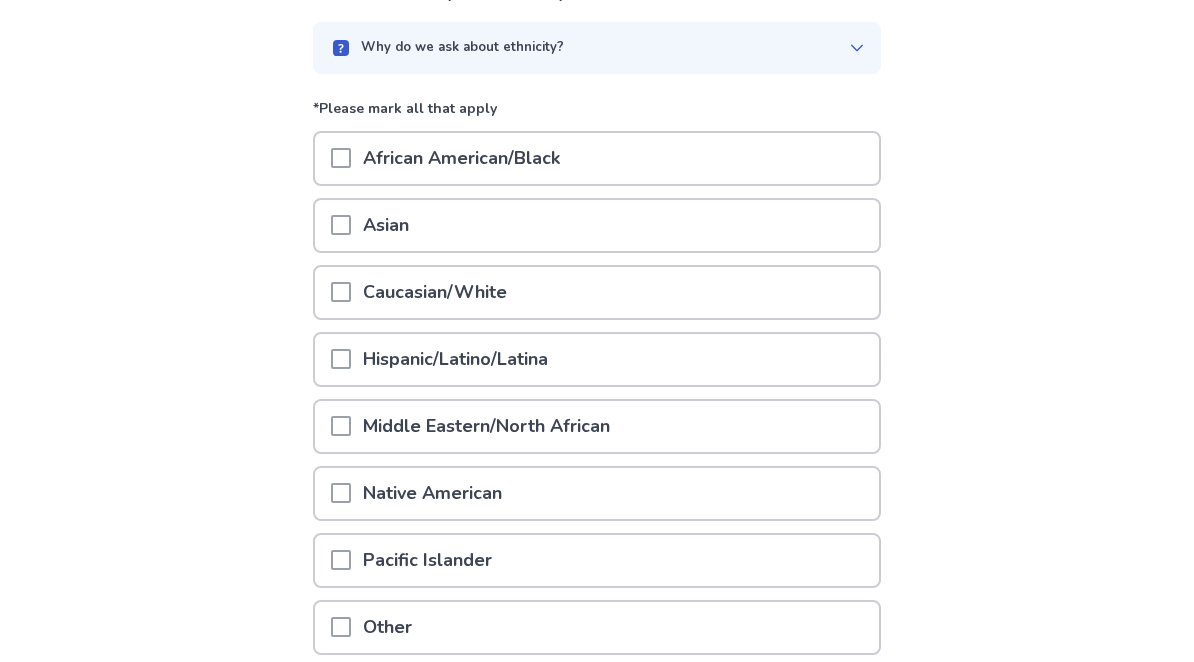 click at bounding box center (341, 293) 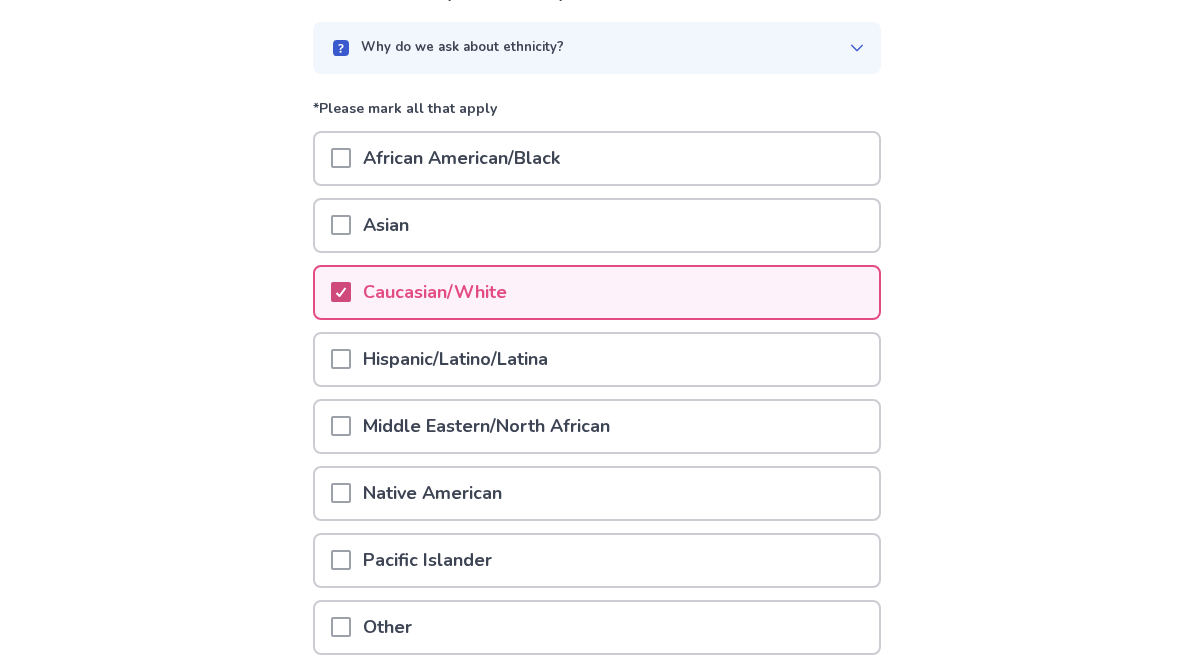 scroll, scrollTop: 176, scrollLeft: 0, axis: vertical 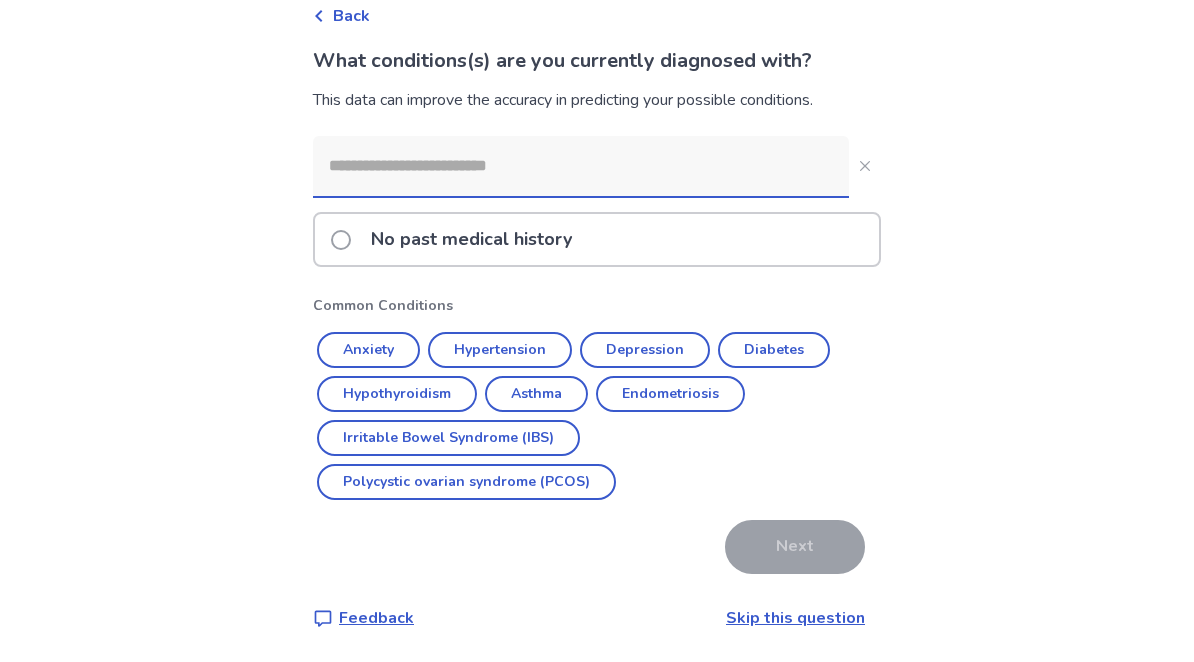 click on "Anxiety" at bounding box center (368, 351) 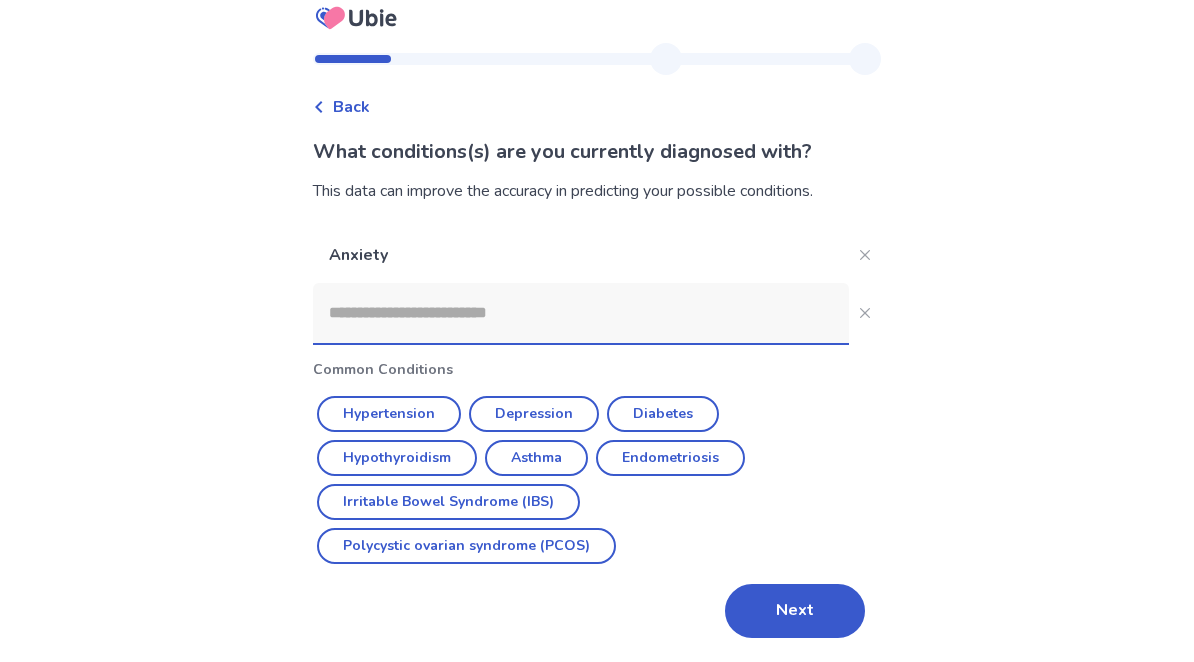 click on "Next" at bounding box center (795, 611) 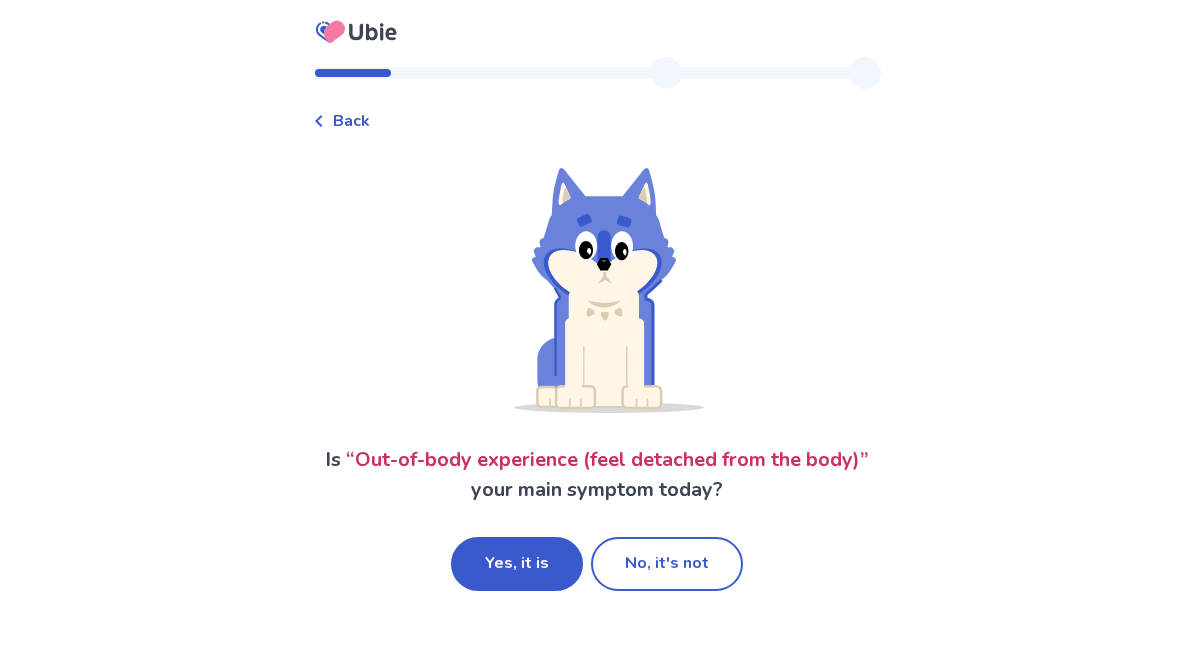 scroll, scrollTop: 47, scrollLeft: 0, axis: vertical 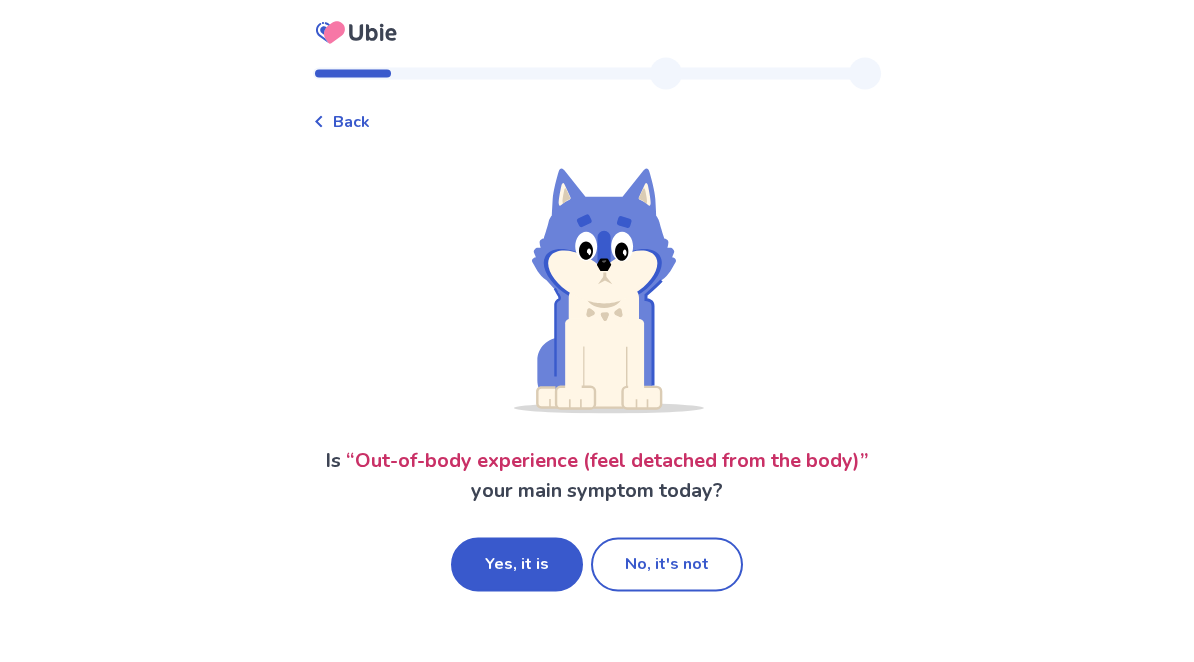click on "Yes, it is" at bounding box center (517, 565) 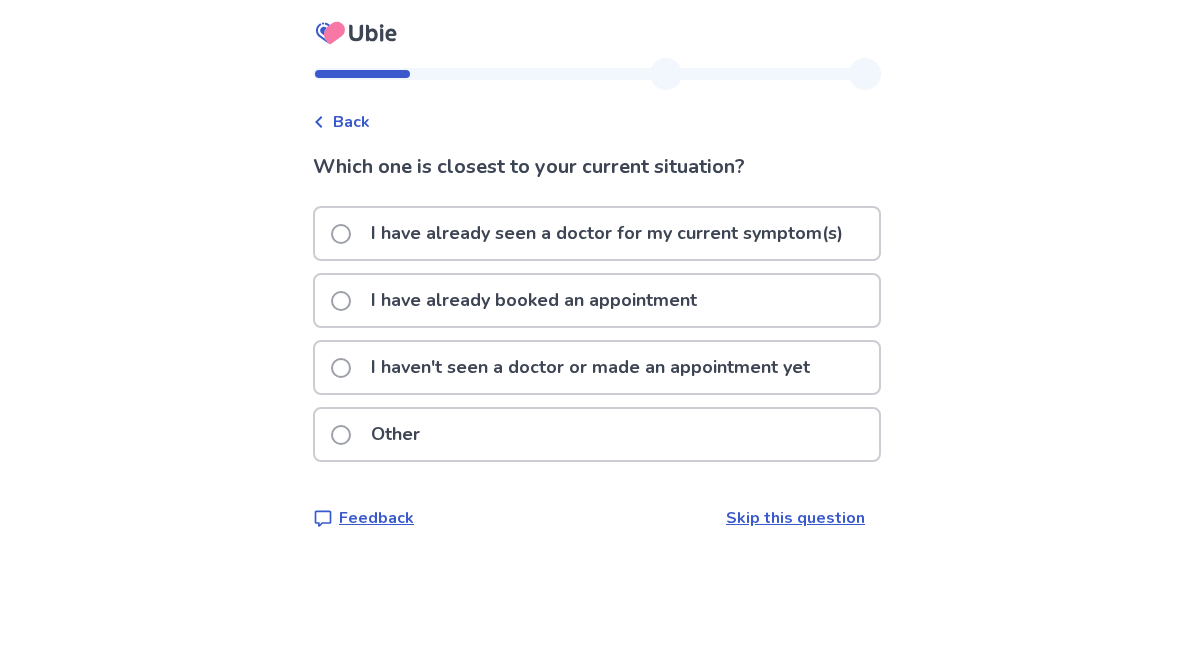 click on "I haven't seen a doctor or made an appointment yet" at bounding box center [590, 367] 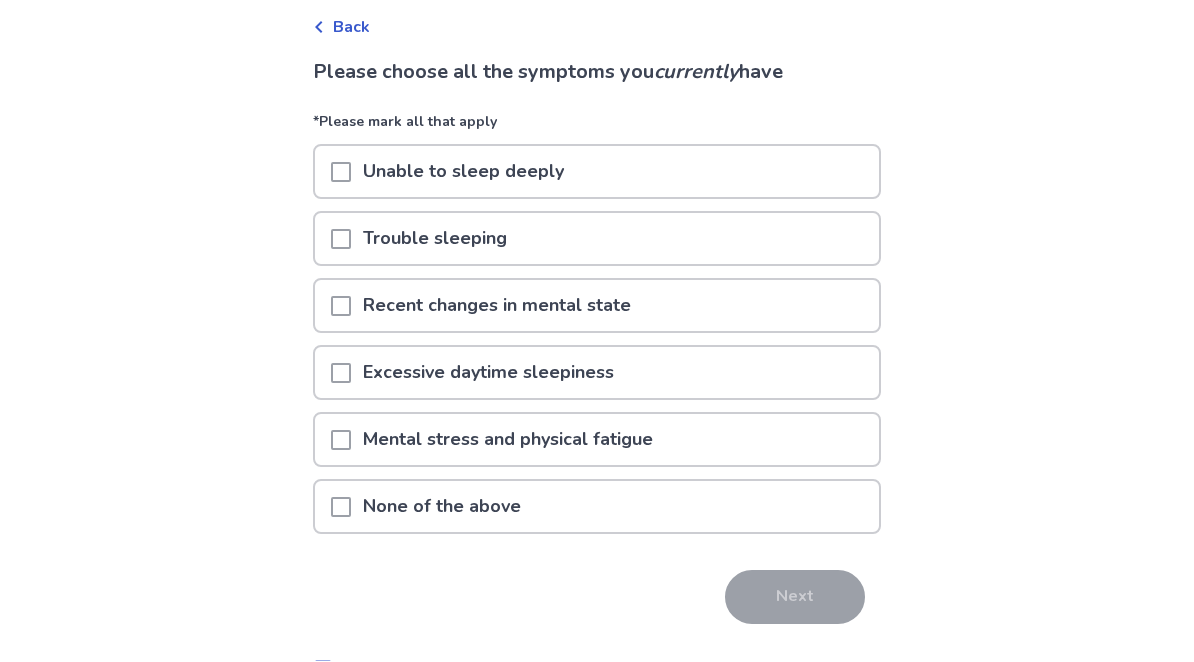 scroll, scrollTop: 94, scrollLeft: 0, axis: vertical 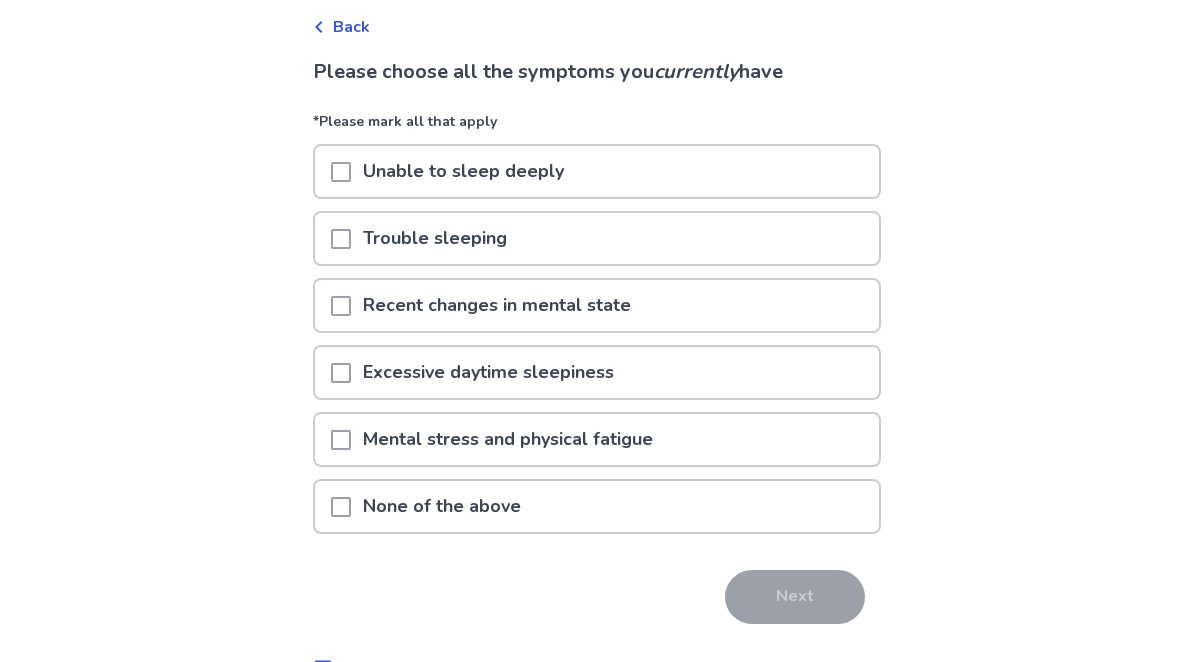 click at bounding box center [341, 306] 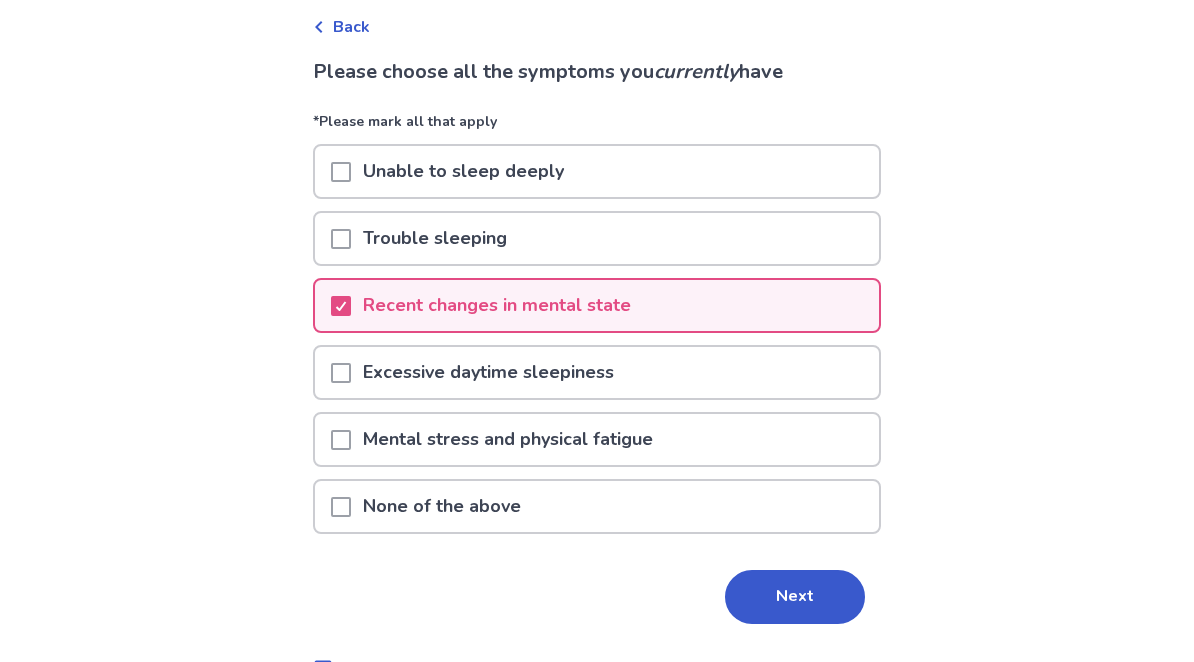 click at bounding box center (341, 440) 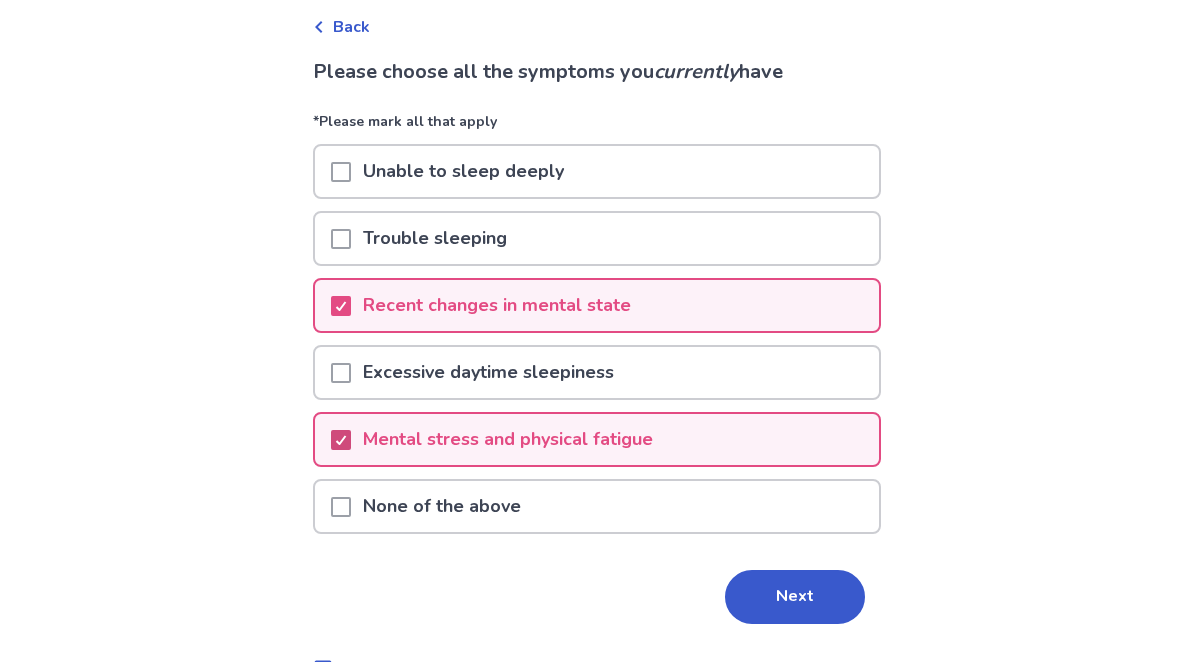 click on "Next" at bounding box center (795, 597) 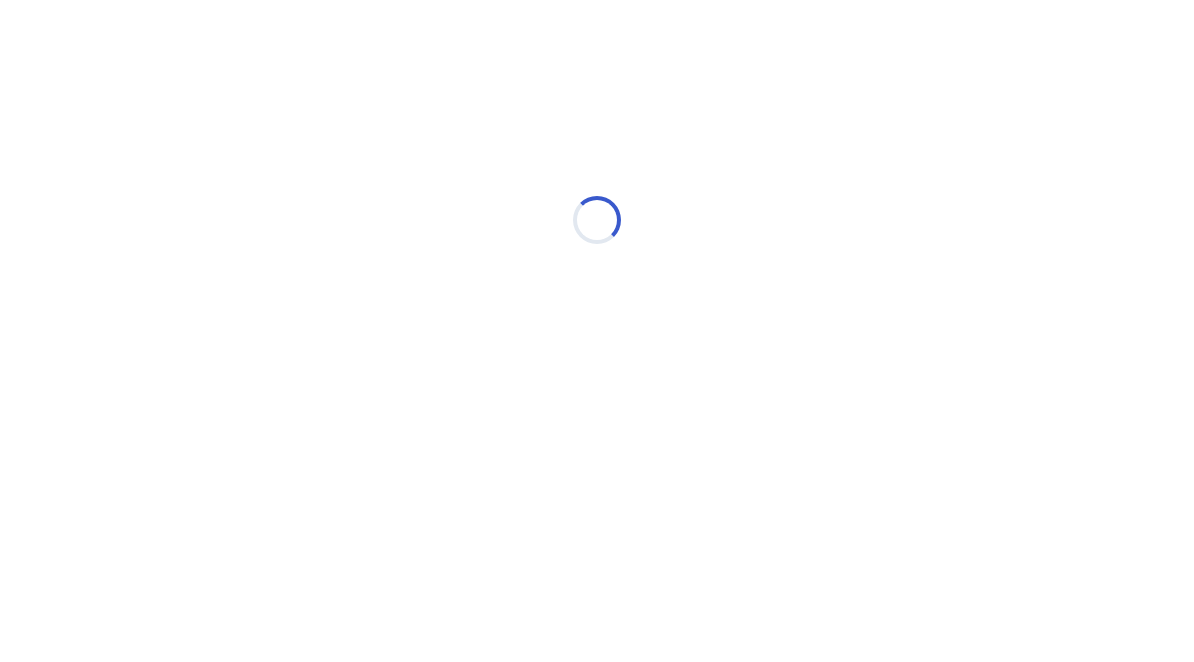 scroll, scrollTop: 0, scrollLeft: 0, axis: both 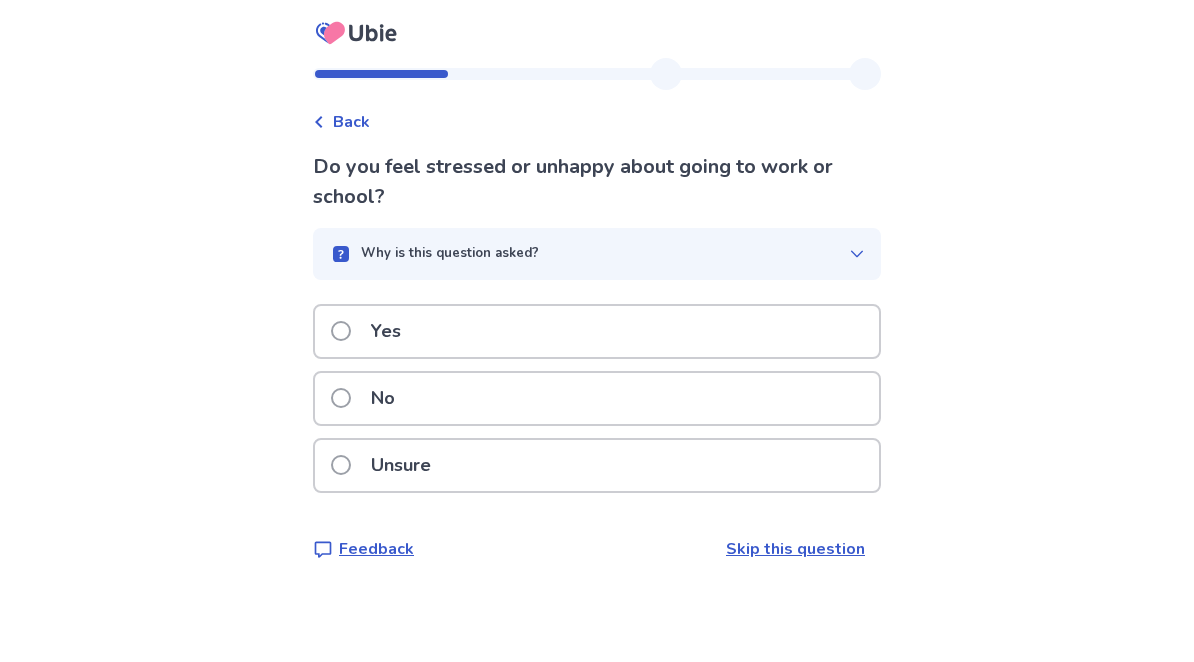 click on "Unsure" at bounding box center (387, 465) 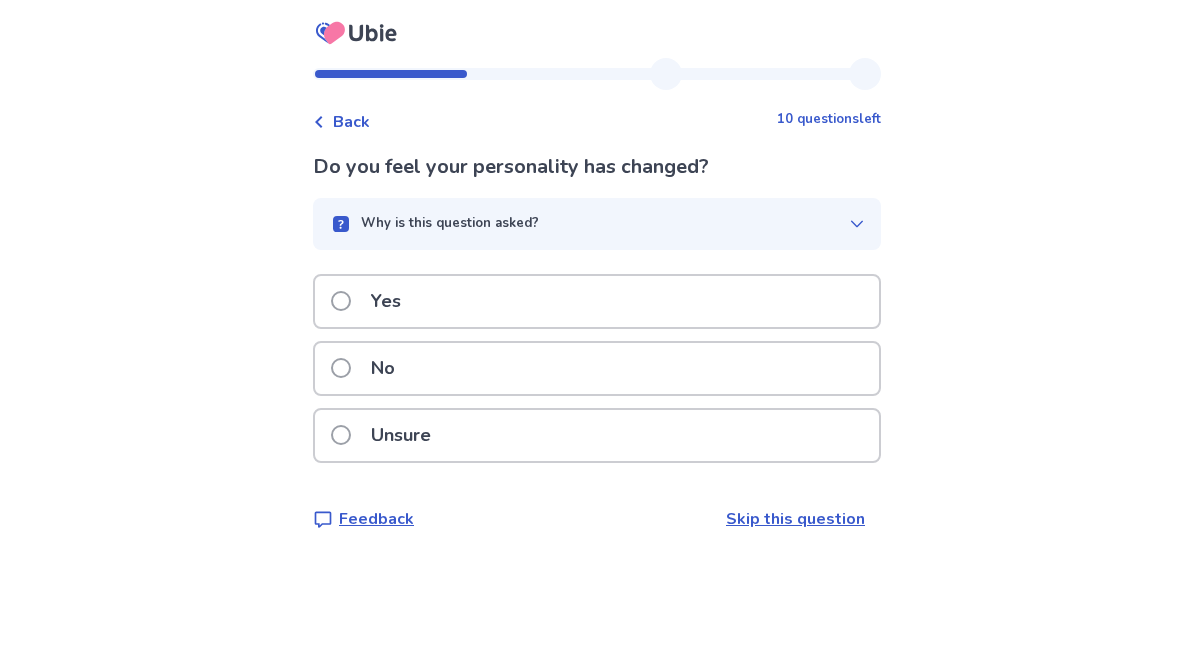 click on "Unsure" at bounding box center [401, 435] 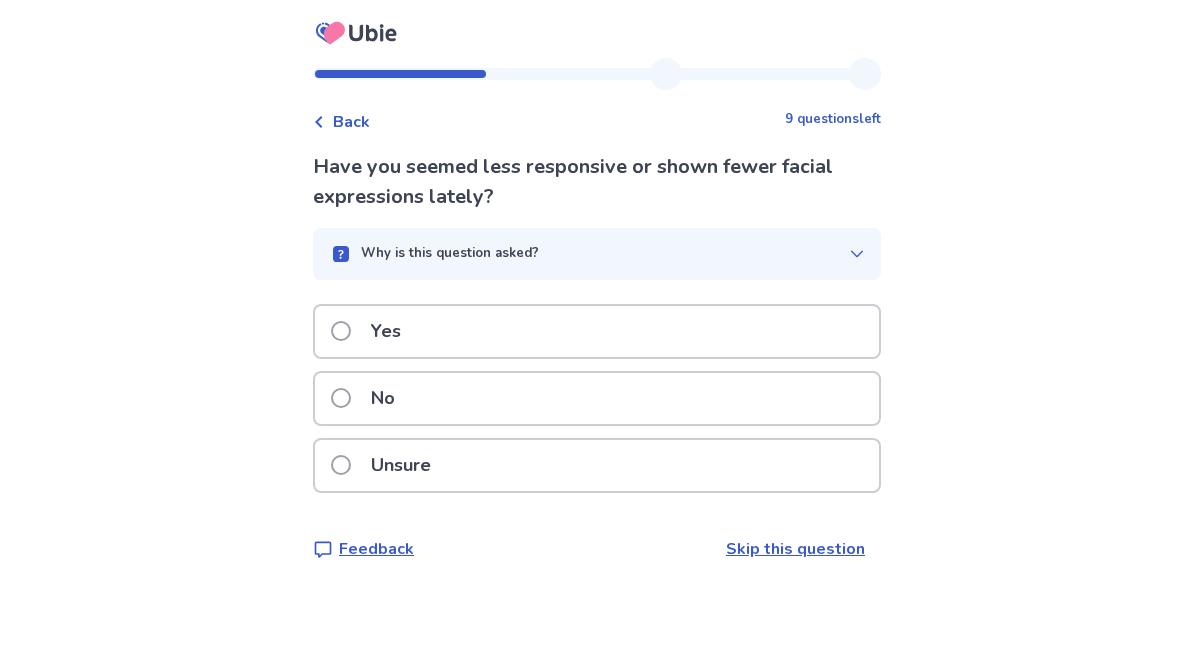 click on "Unsure" at bounding box center [597, 465] 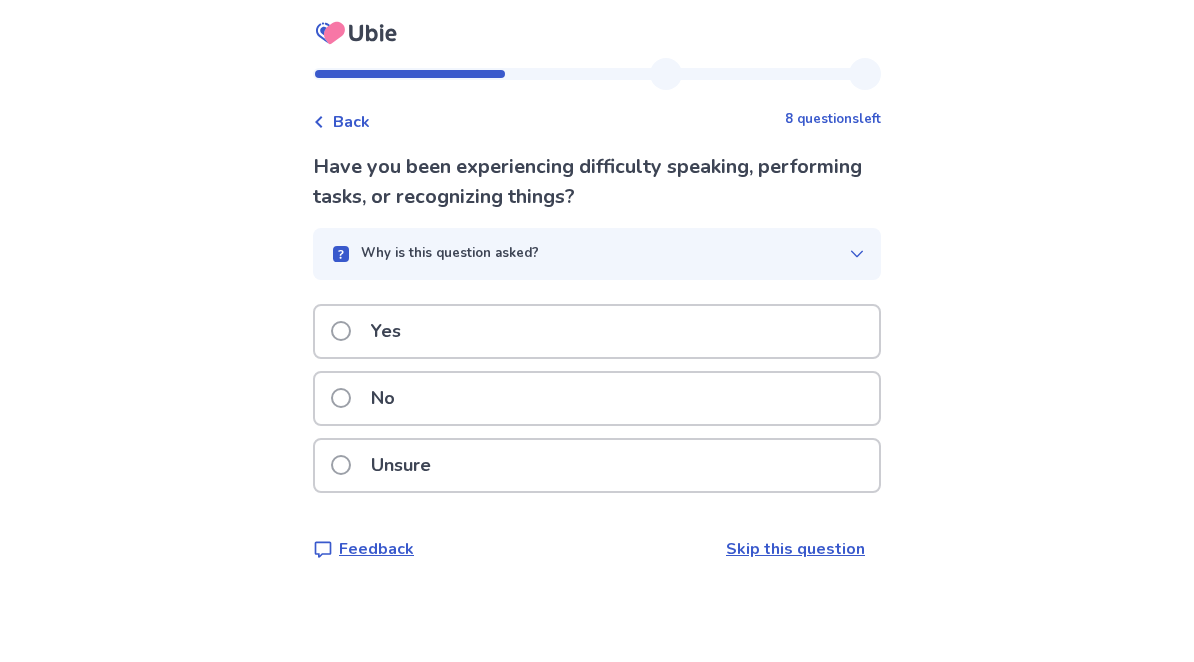click on "Unsure" at bounding box center (597, 465) 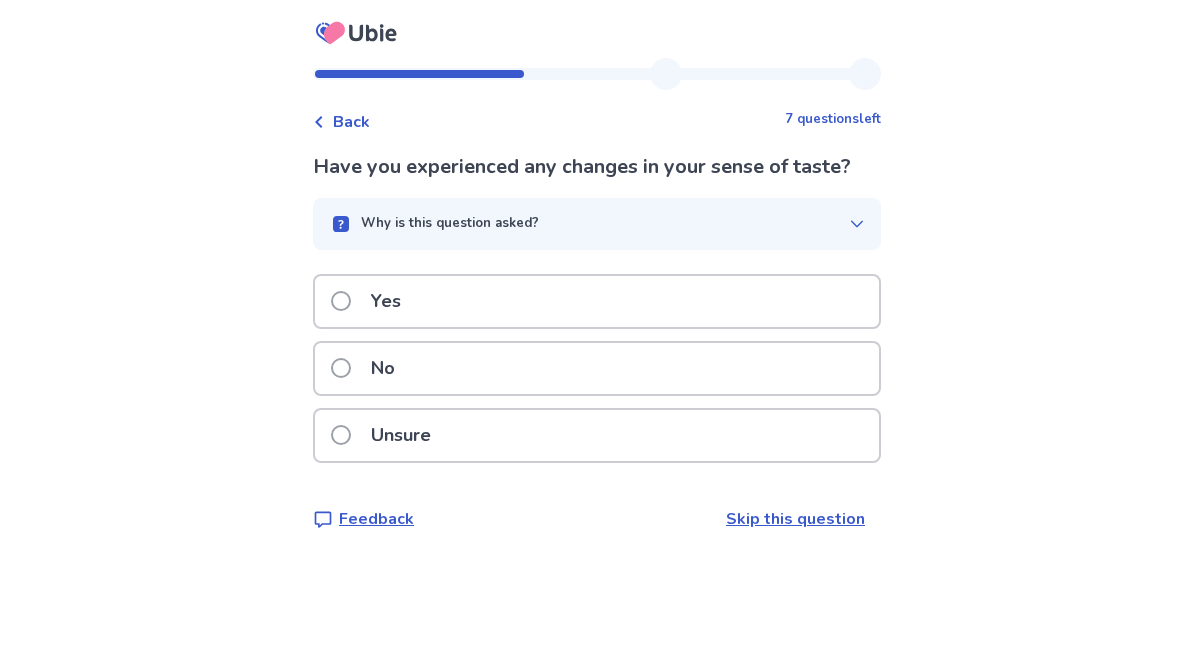 click on "No" at bounding box center [383, 368] 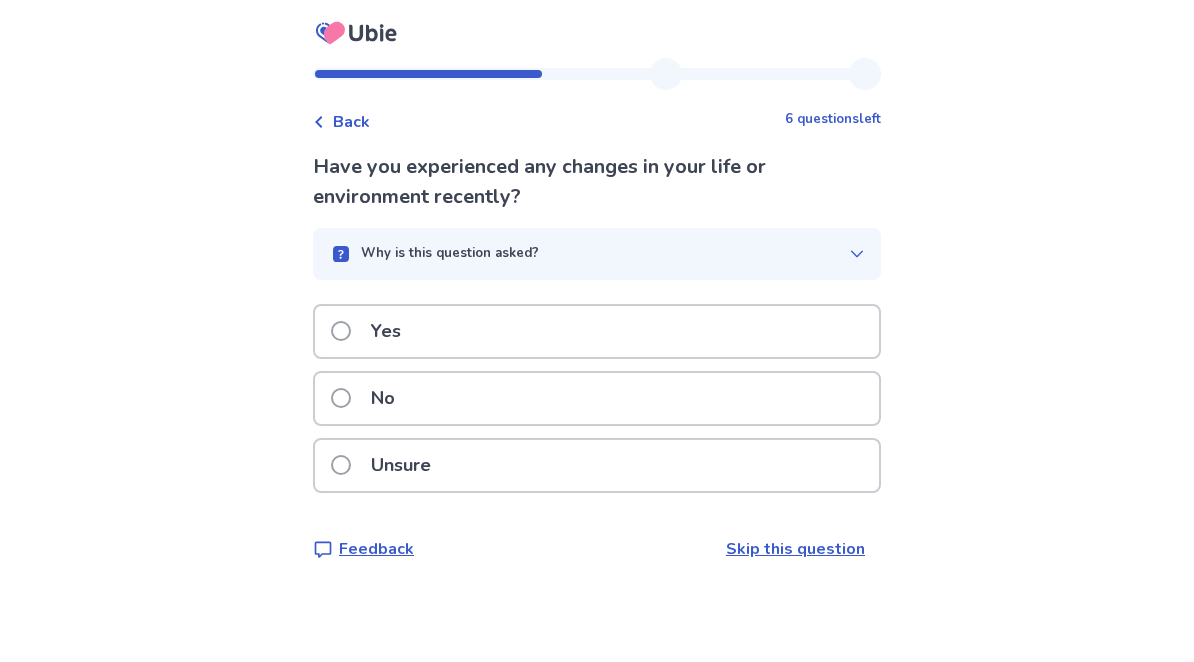 click on "No" at bounding box center (383, 398) 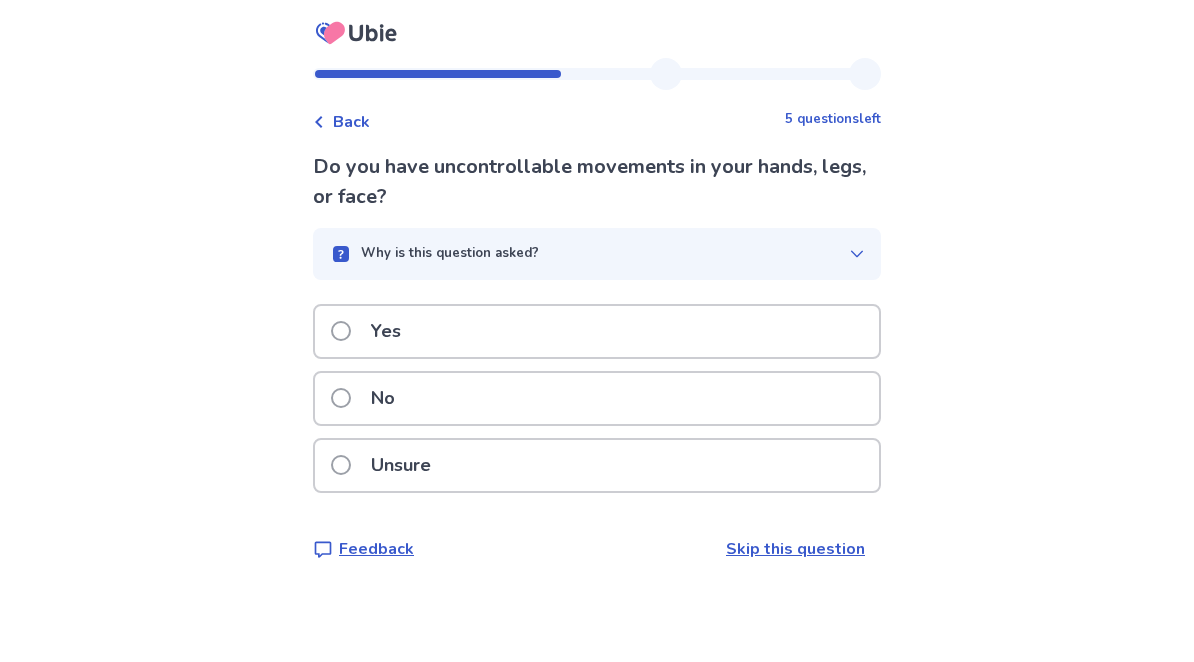 click at bounding box center (341, 331) 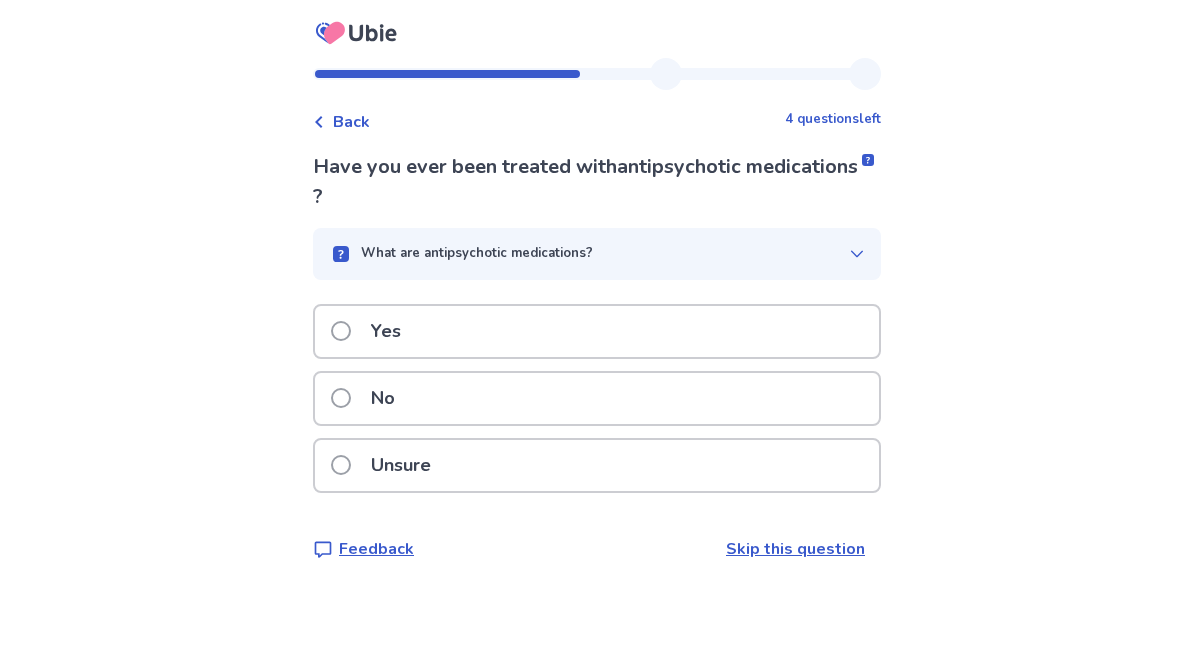 click on "Unsure" at bounding box center [401, 465] 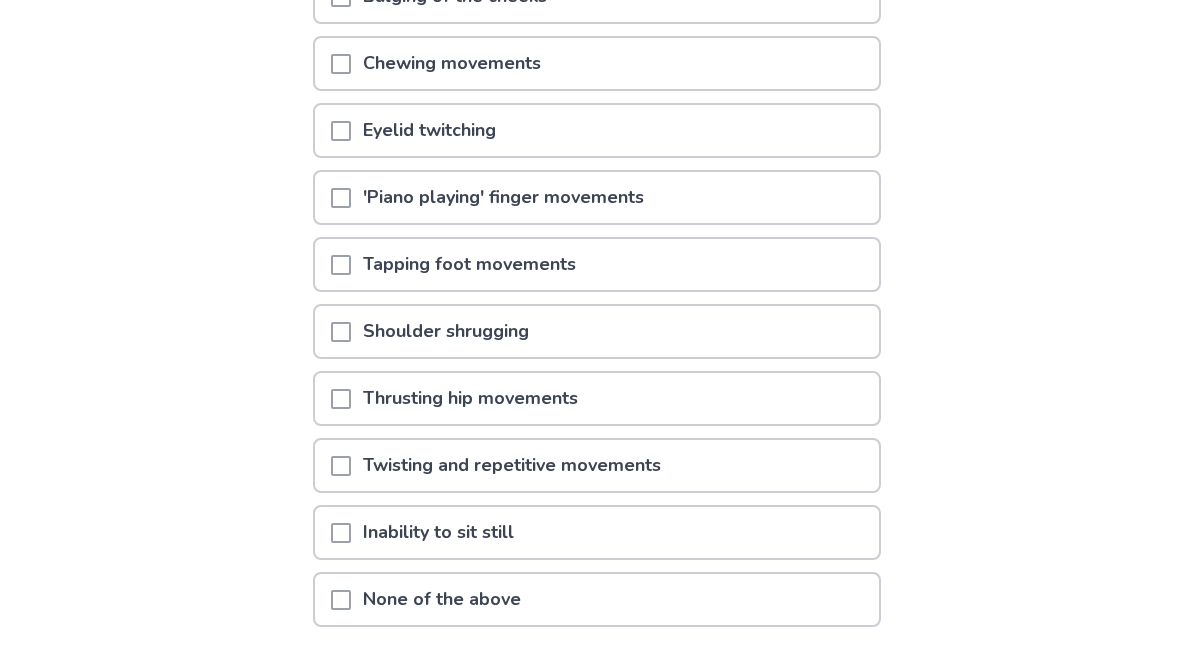 scroll, scrollTop: 464, scrollLeft: 0, axis: vertical 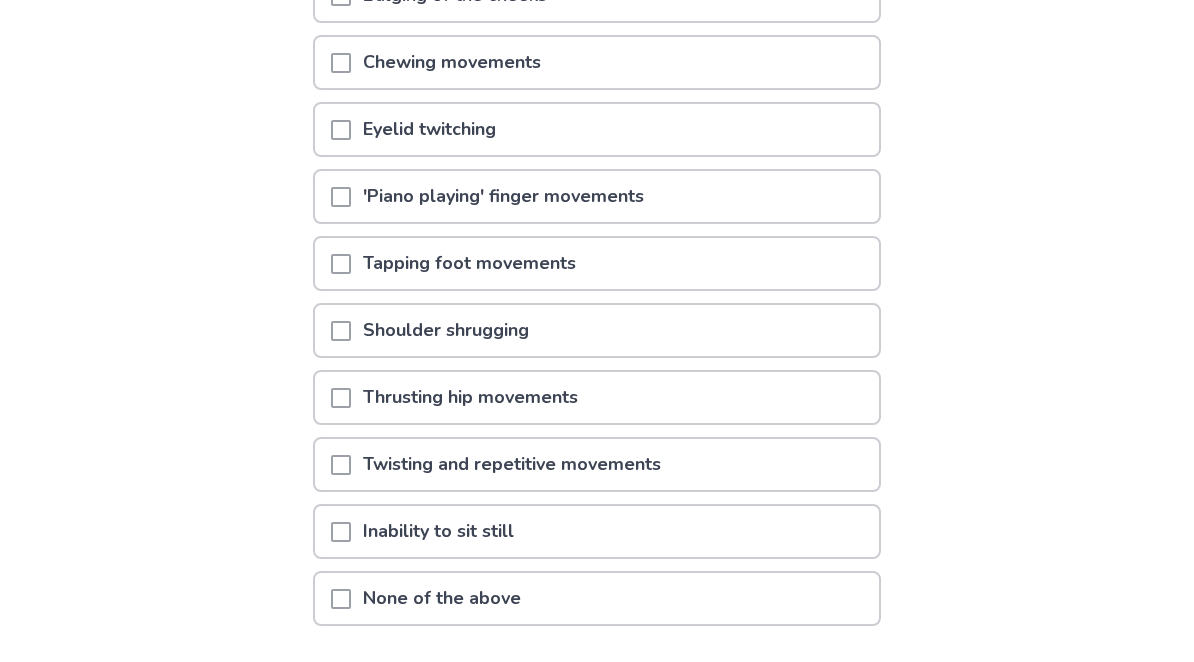 click at bounding box center [341, 533] 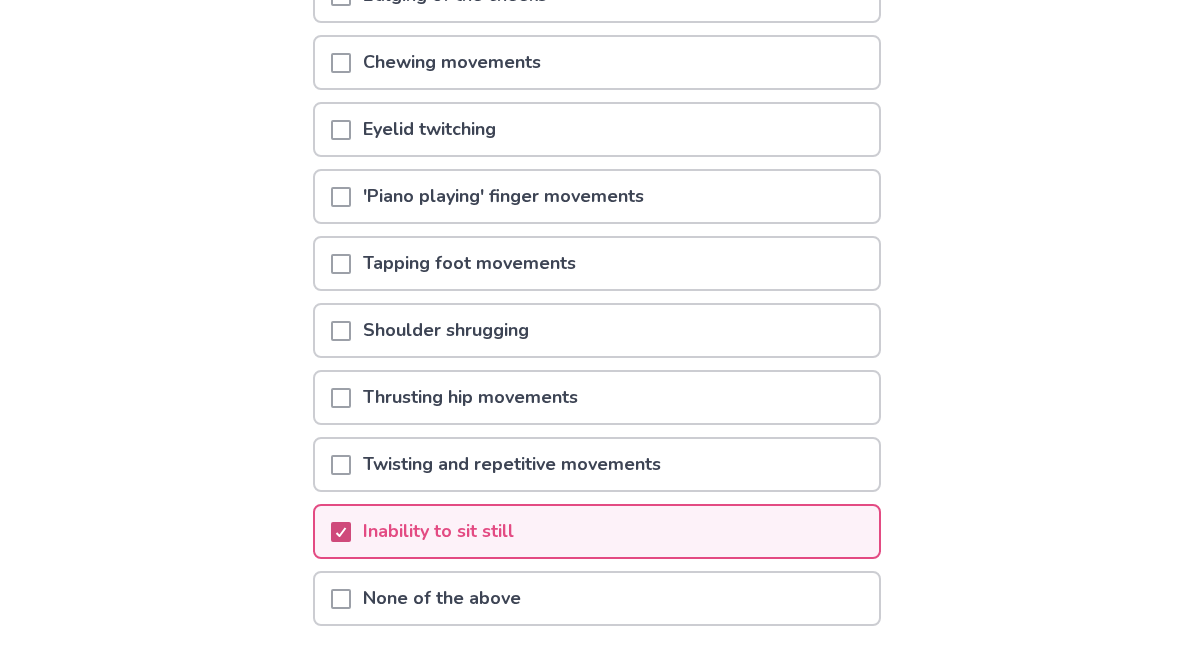 click on "Next" at bounding box center [795, 689] 